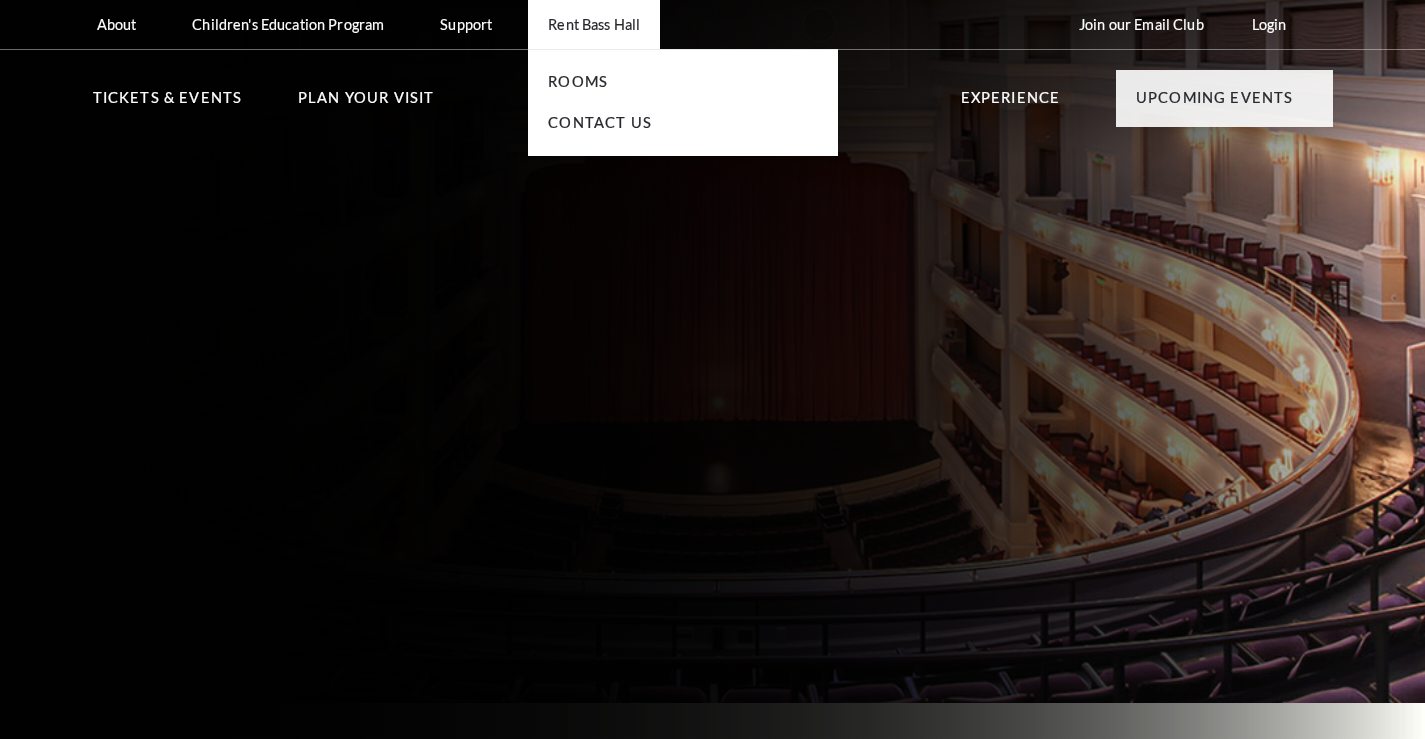 scroll, scrollTop: 0, scrollLeft: 0, axis: both 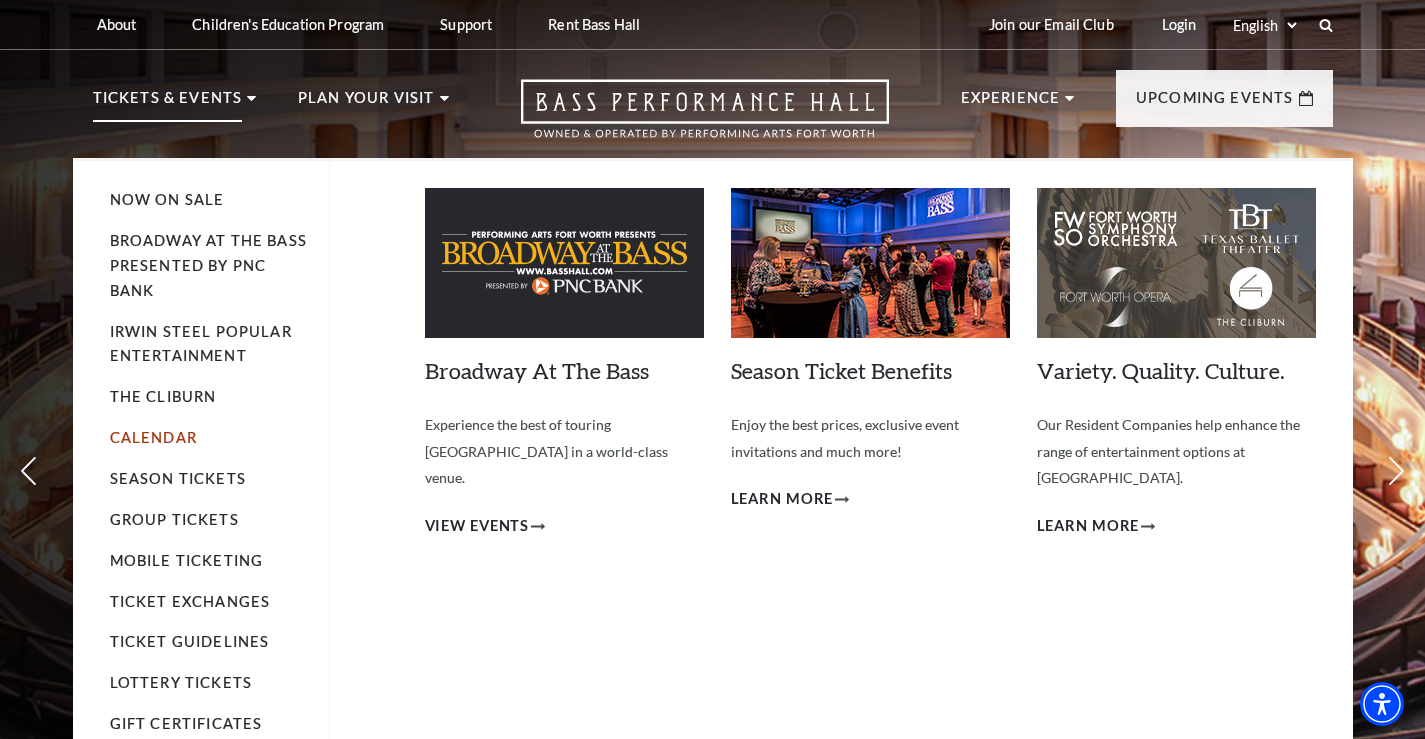 click on "Calendar" at bounding box center [153, 437] 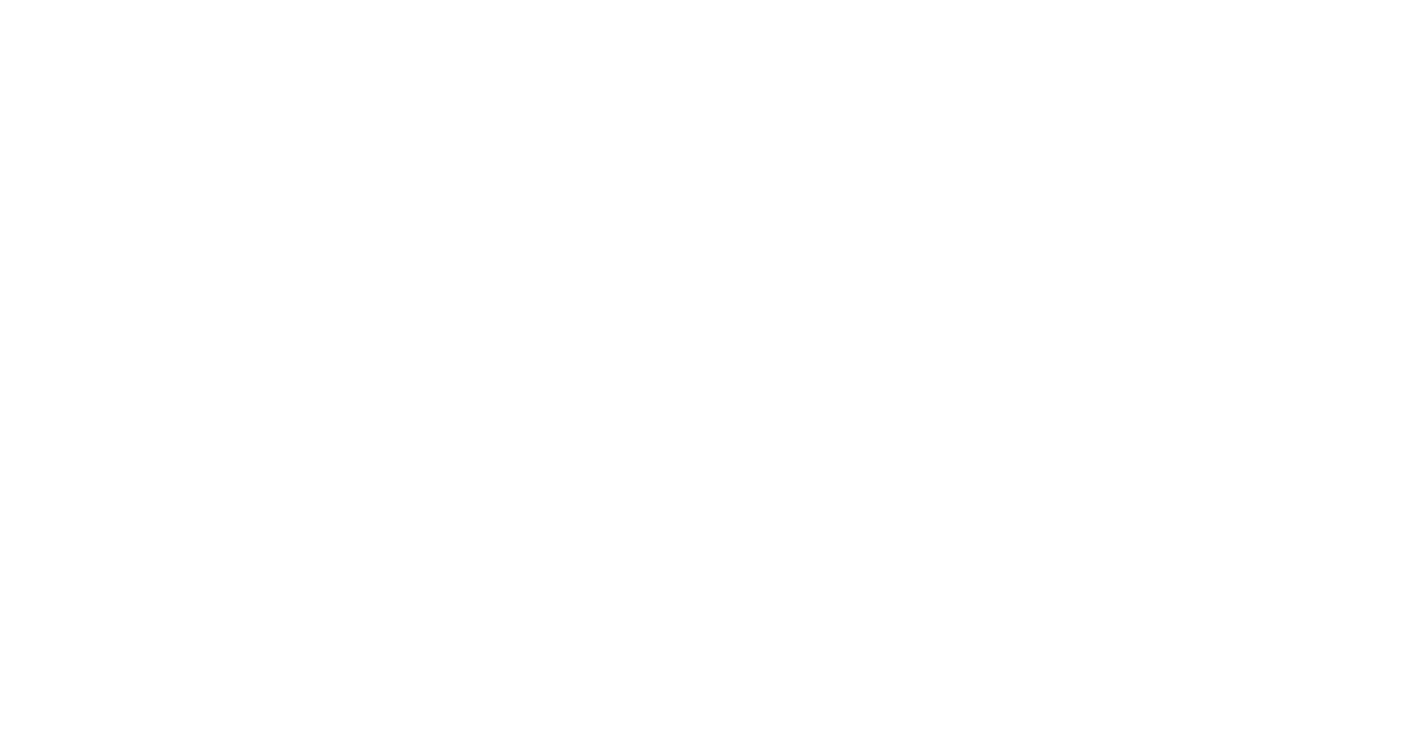scroll, scrollTop: 0, scrollLeft: 0, axis: both 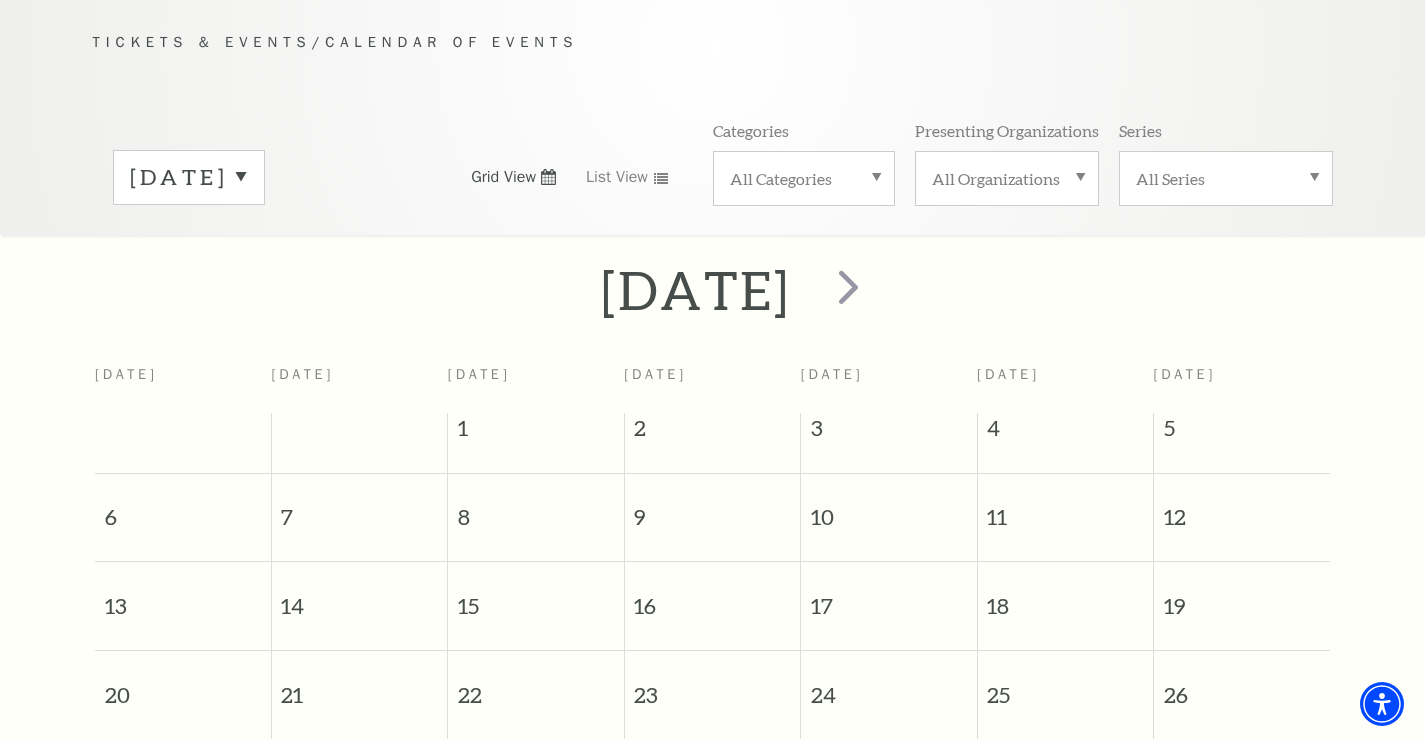 click on "July 2025" at bounding box center (189, 177) 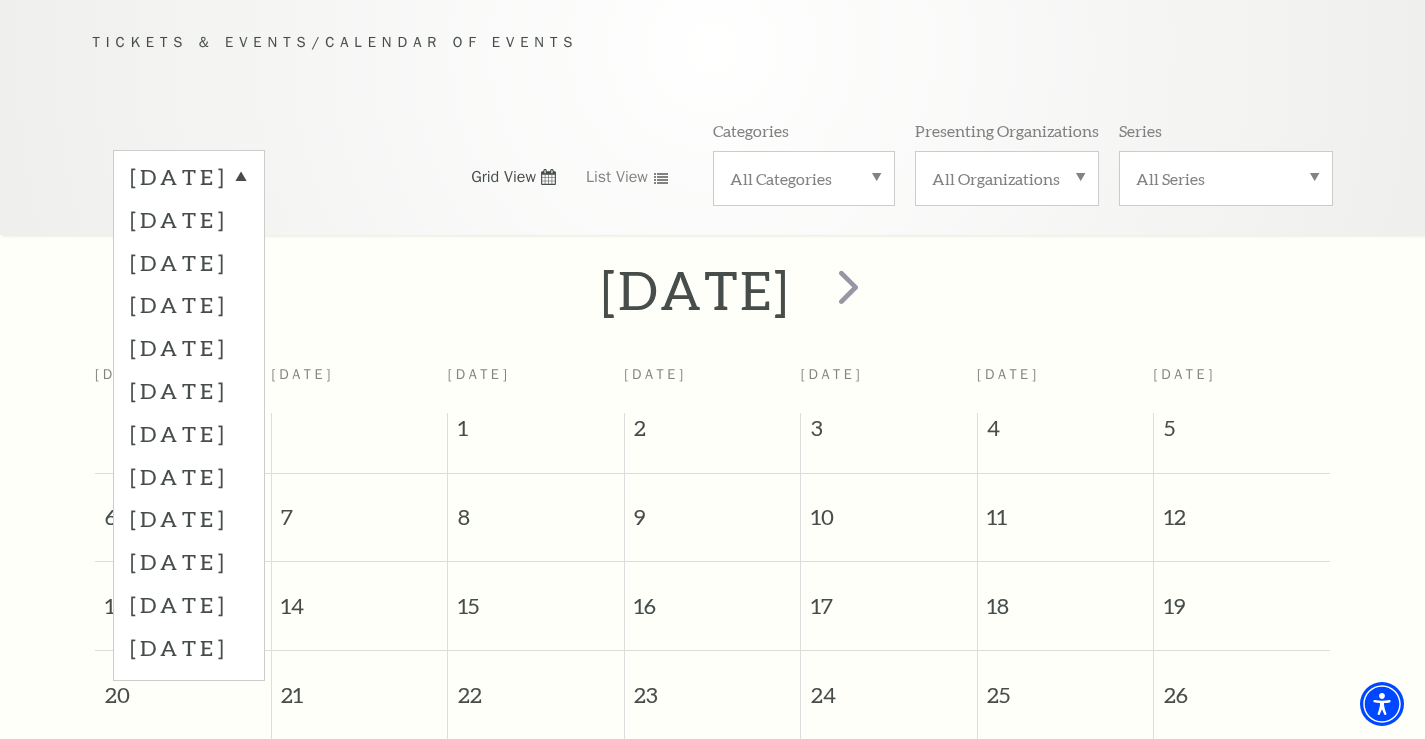 click on "December 2025" at bounding box center [189, 390] 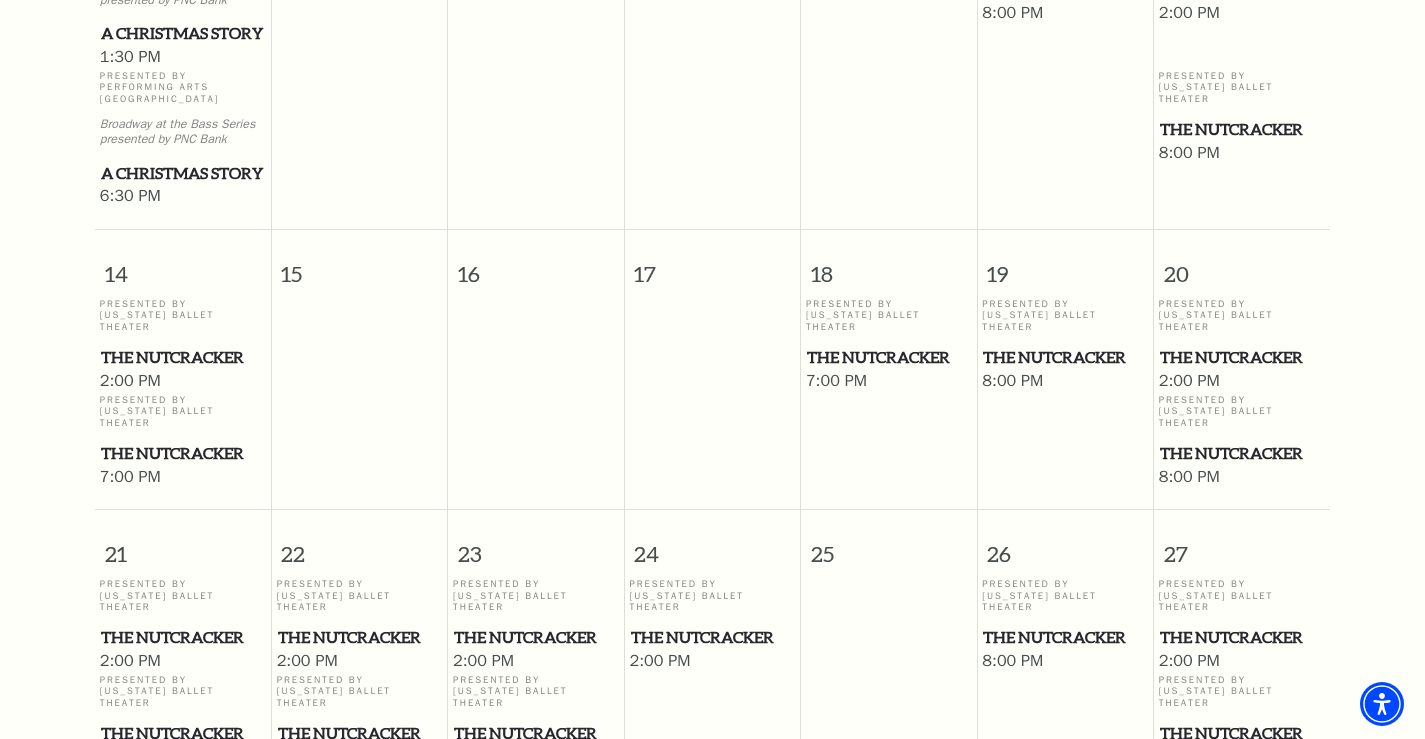 scroll, scrollTop: 1177, scrollLeft: 0, axis: vertical 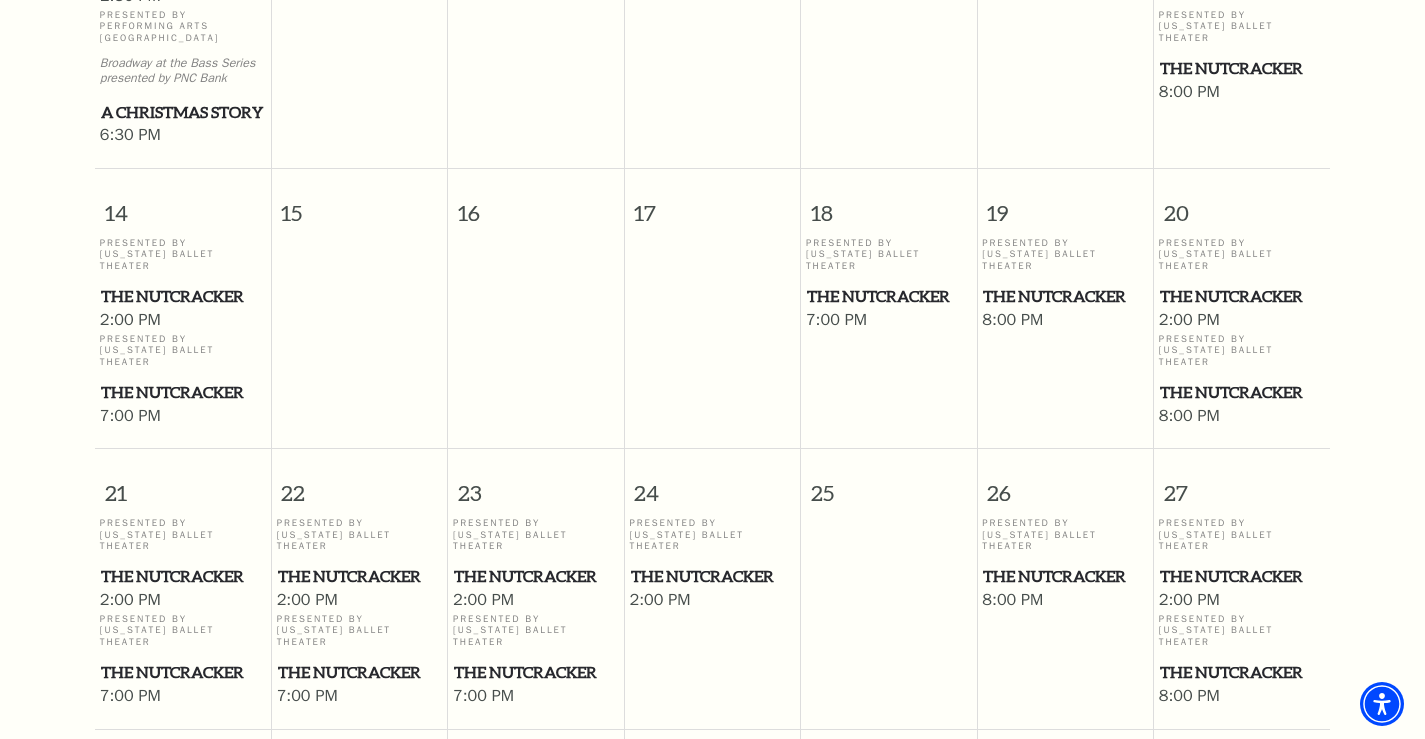 drag, startPoint x: 846, startPoint y: 361, endPoint x: 834, endPoint y: 359, distance: 12.165525 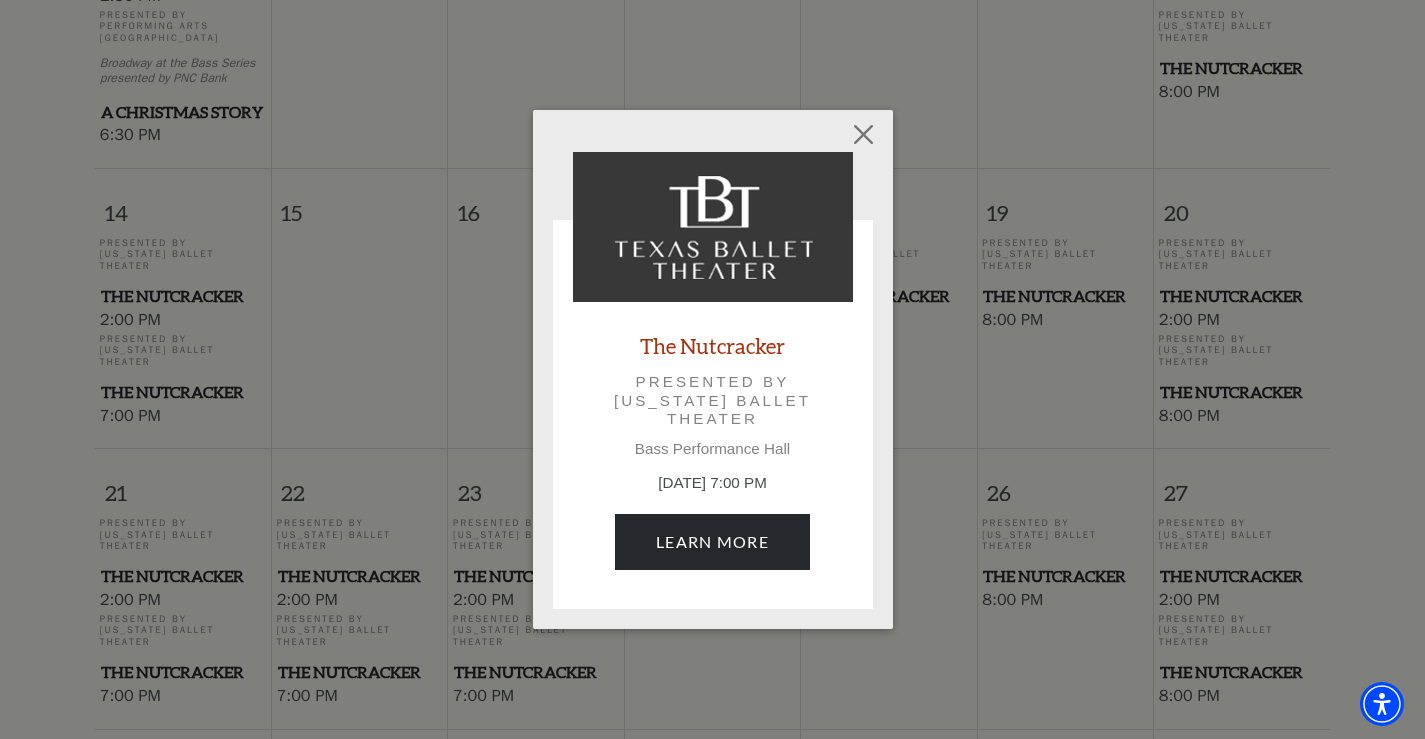 click on "Empty heading       The Nutcracker   Presented by Texas Ballet Theater     Bass Performance Hall
December 18, 7:00 PM
Learn More" at bounding box center (712, 369) 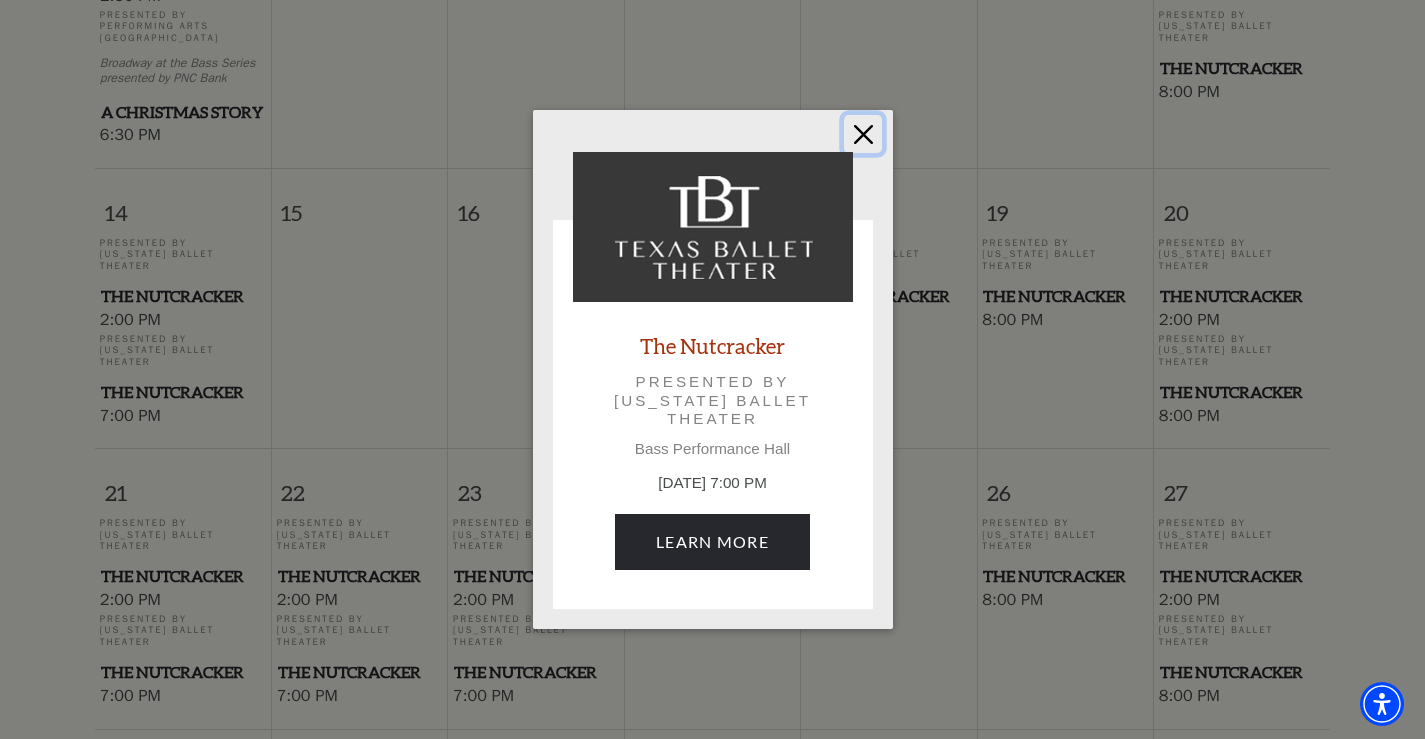 click at bounding box center [863, 134] 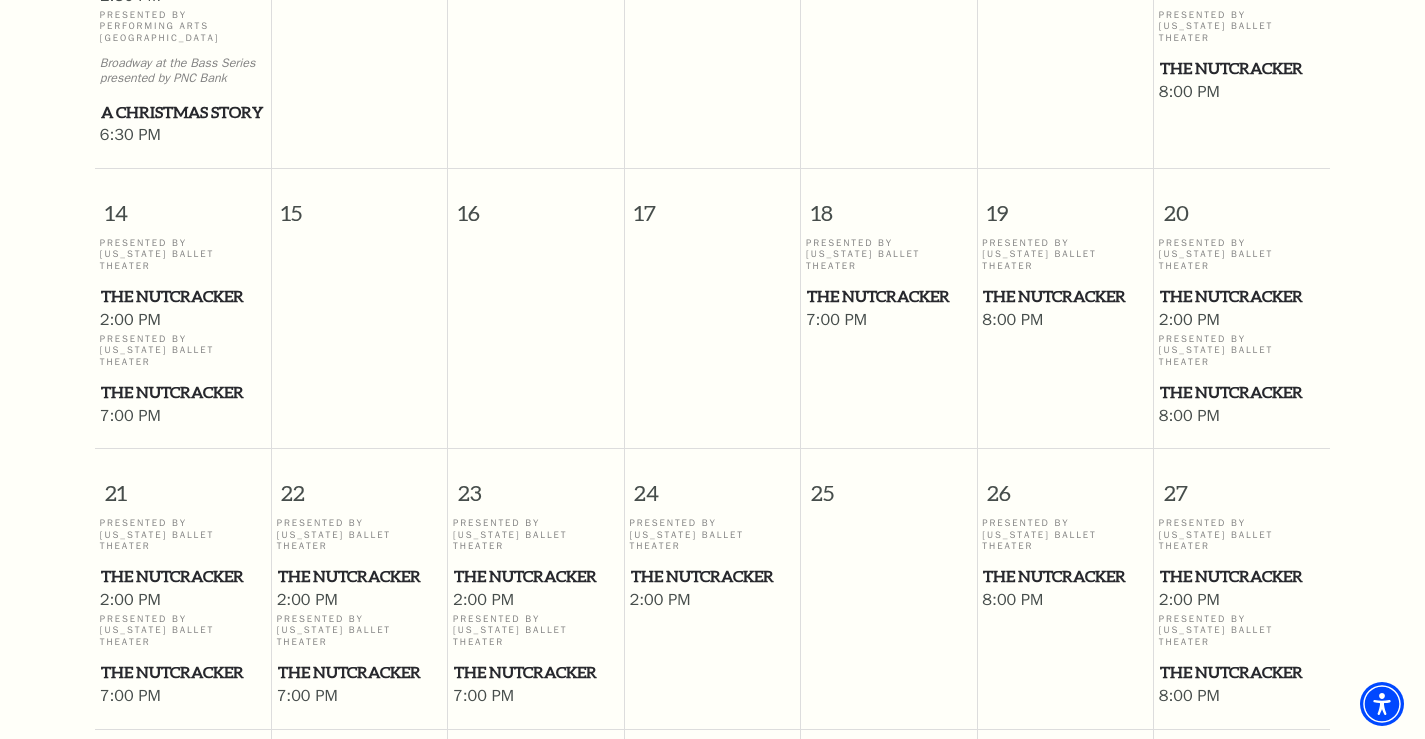 click on "Presented By Texas Ballet Theater
The Nutcracker" at bounding box center (889, 273) 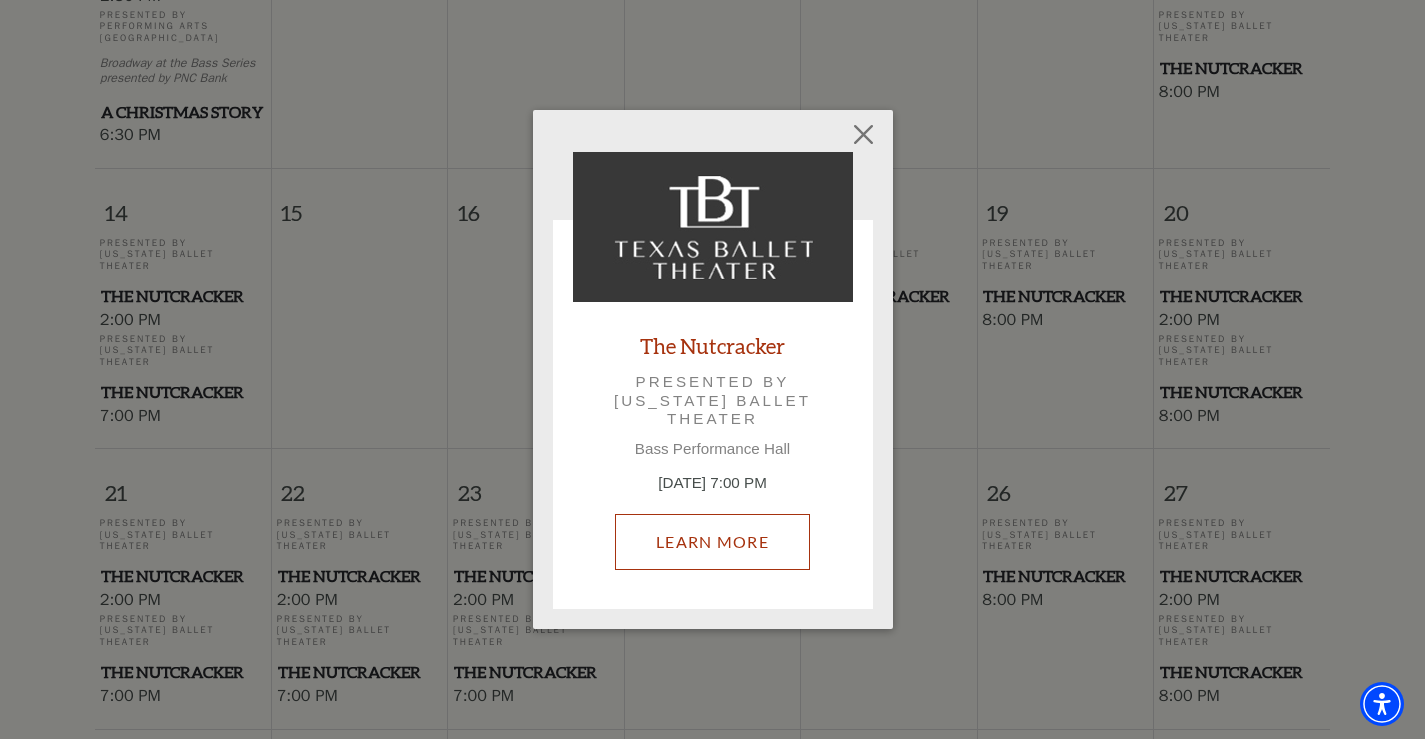 click on "Learn More" at bounding box center [712, 542] 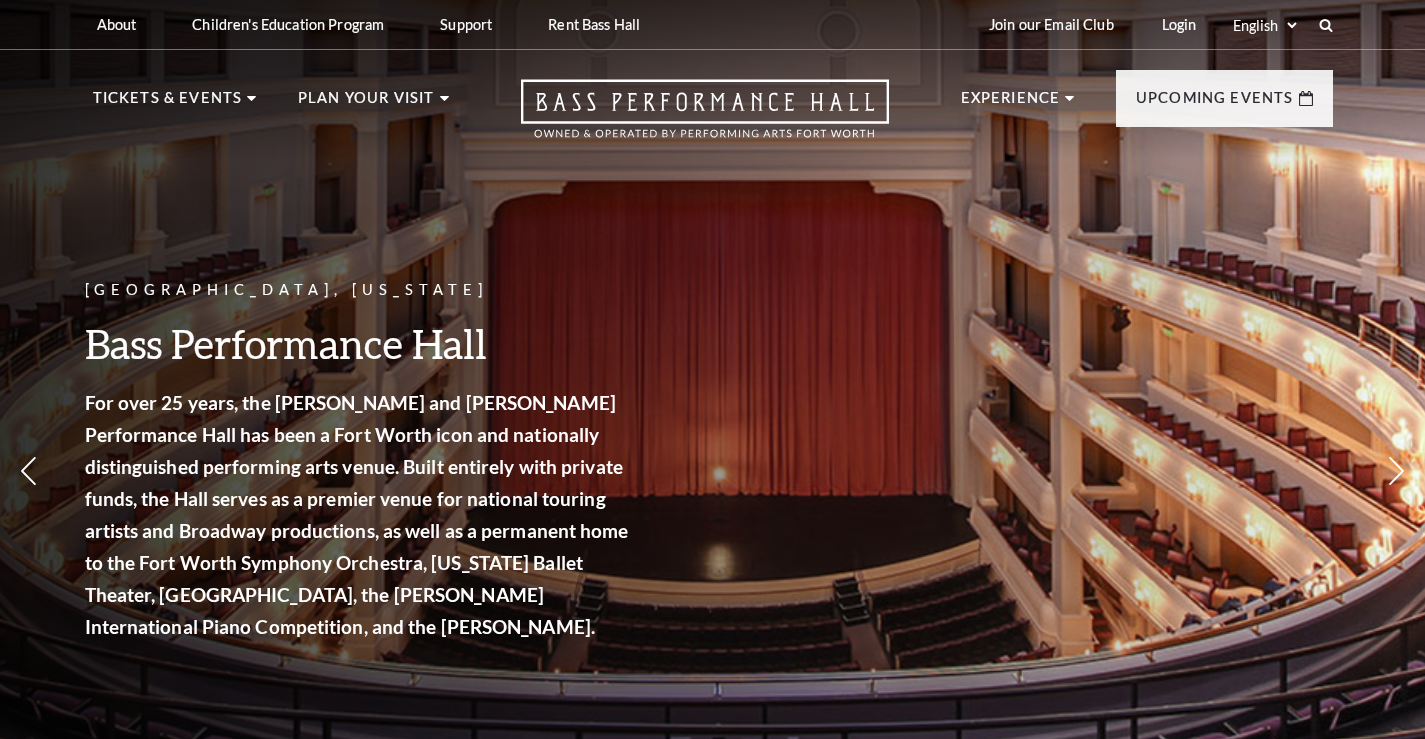 scroll, scrollTop: 0, scrollLeft: 0, axis: both 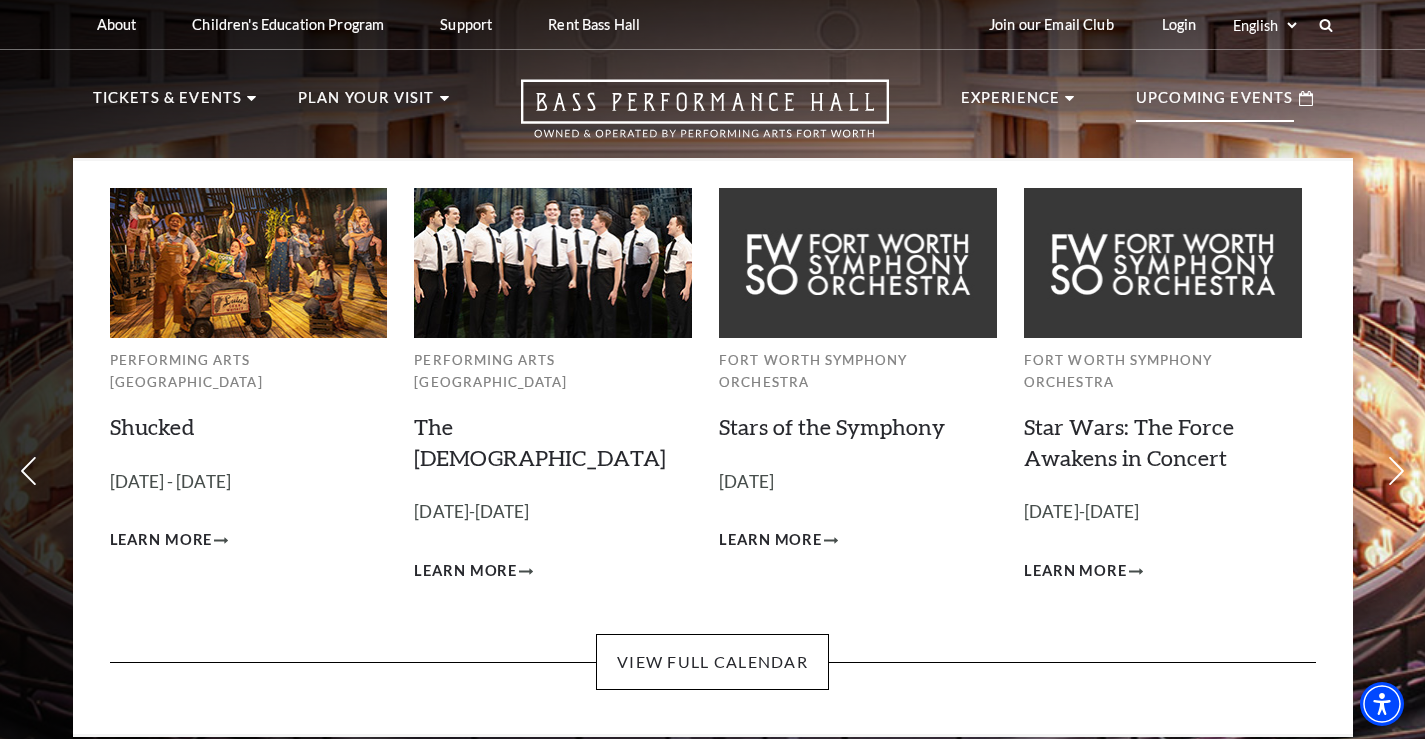 click on "Upcoming Events" at bounding box center (1215, 104) 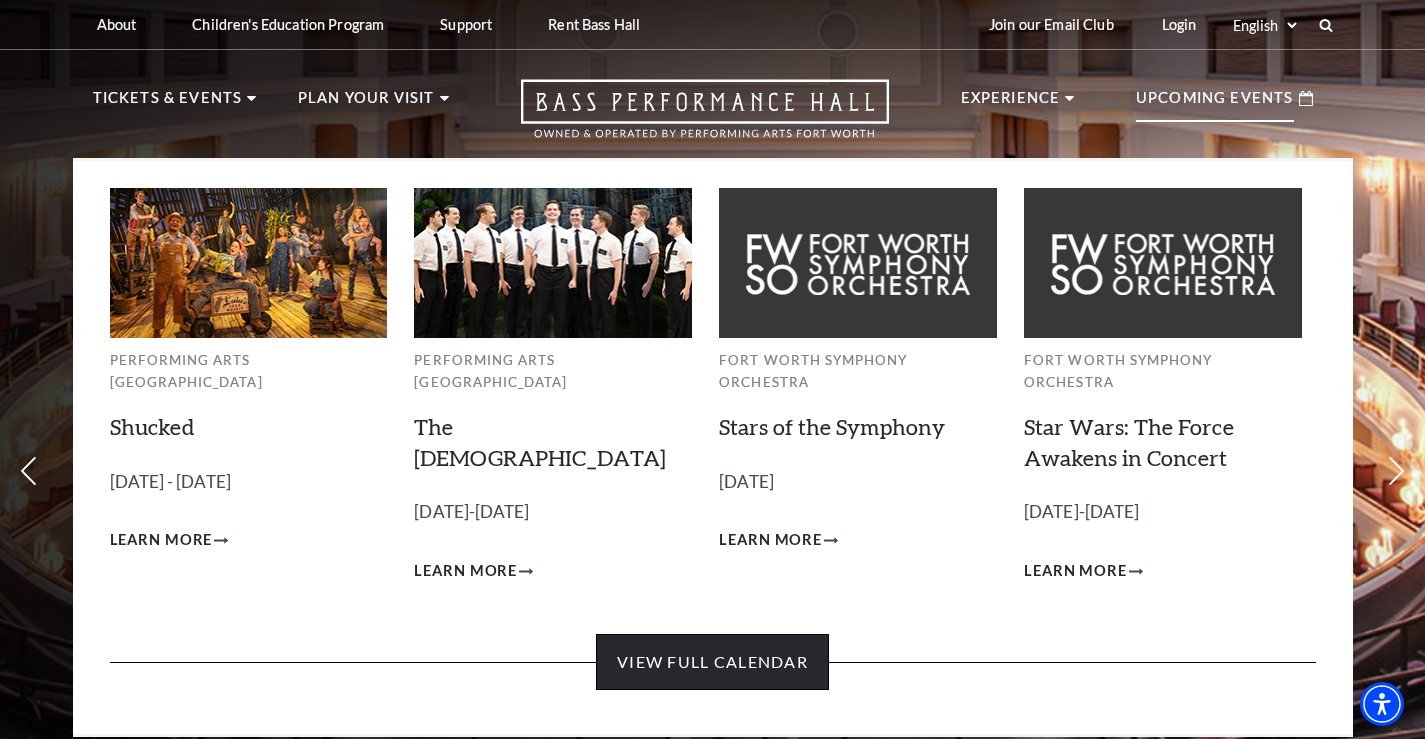 click on "View Full Calendar" at bounding box center (712, 662) 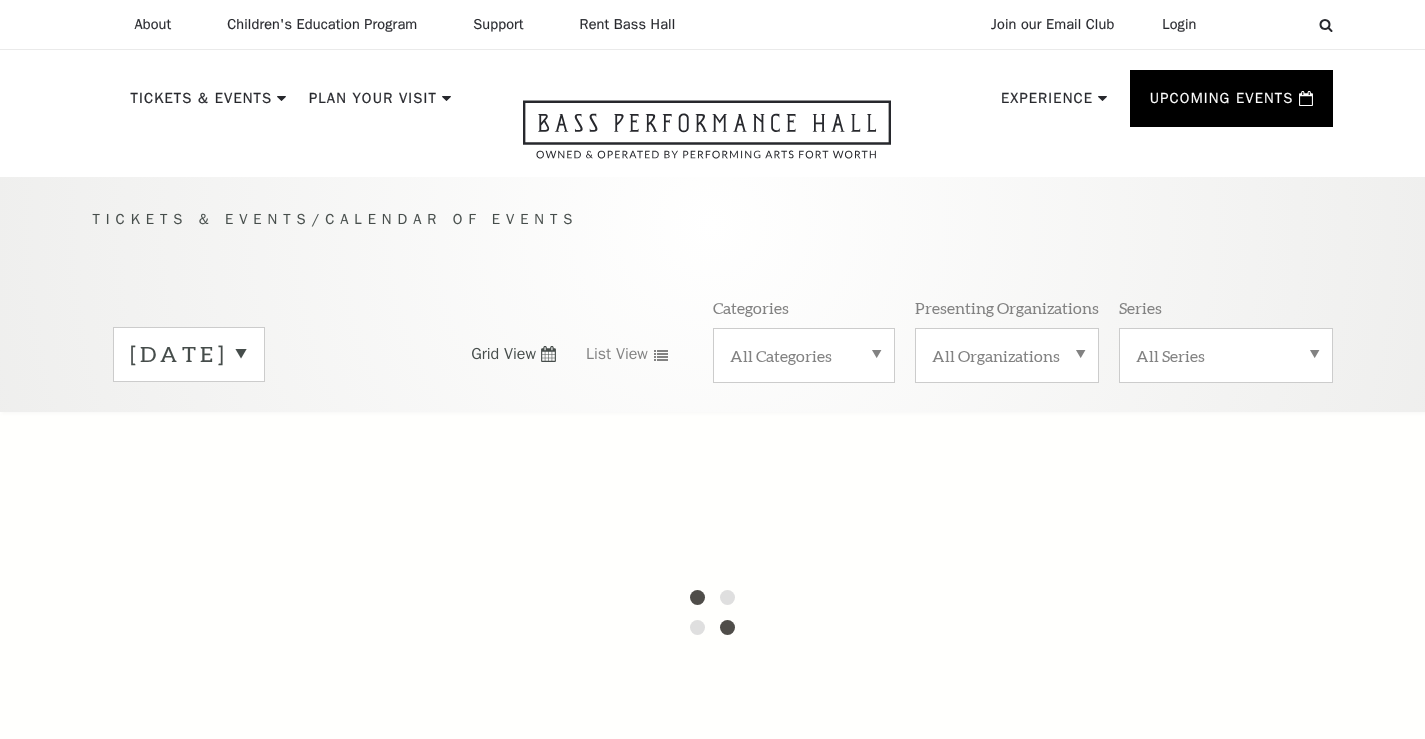 scroll, scrollTop: 0, scrollLeft: 0, axis: both 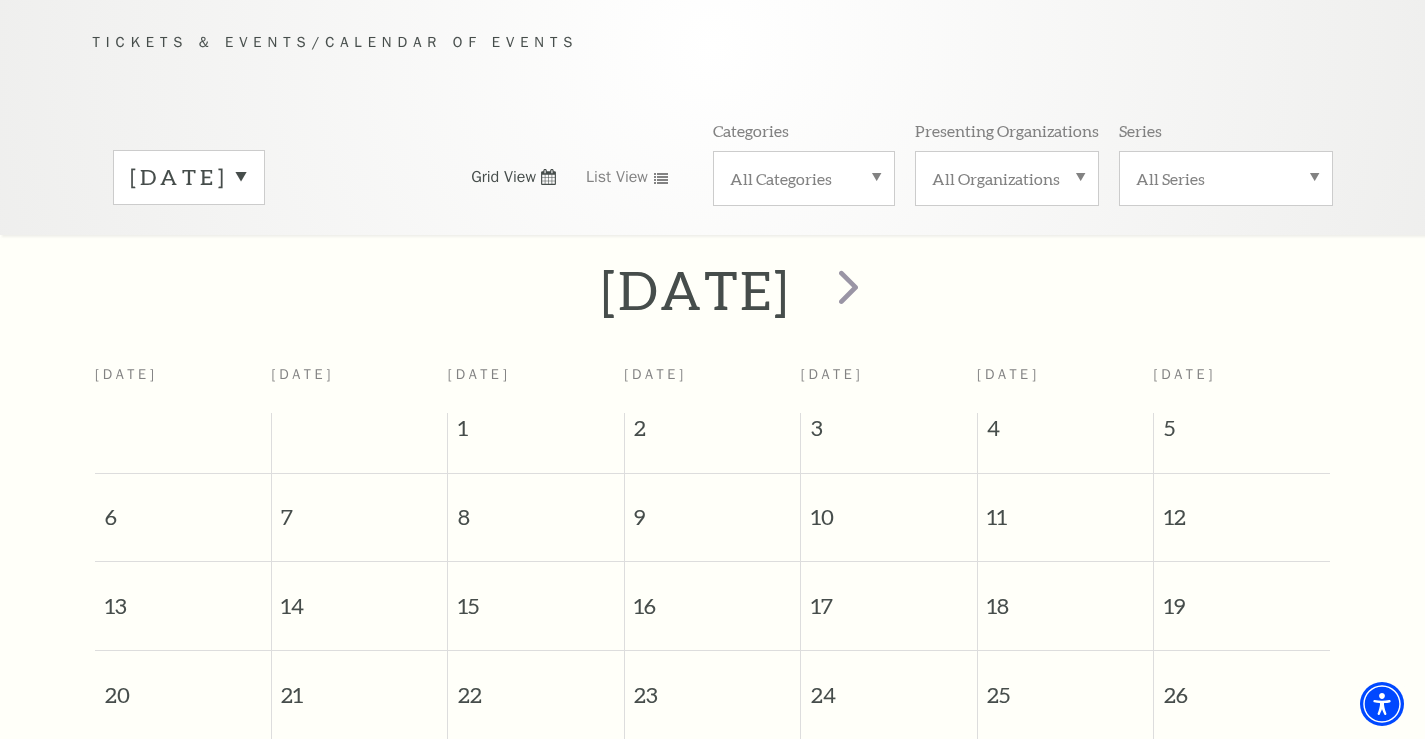 click on "July 2025" at bounding box center [189, 177] 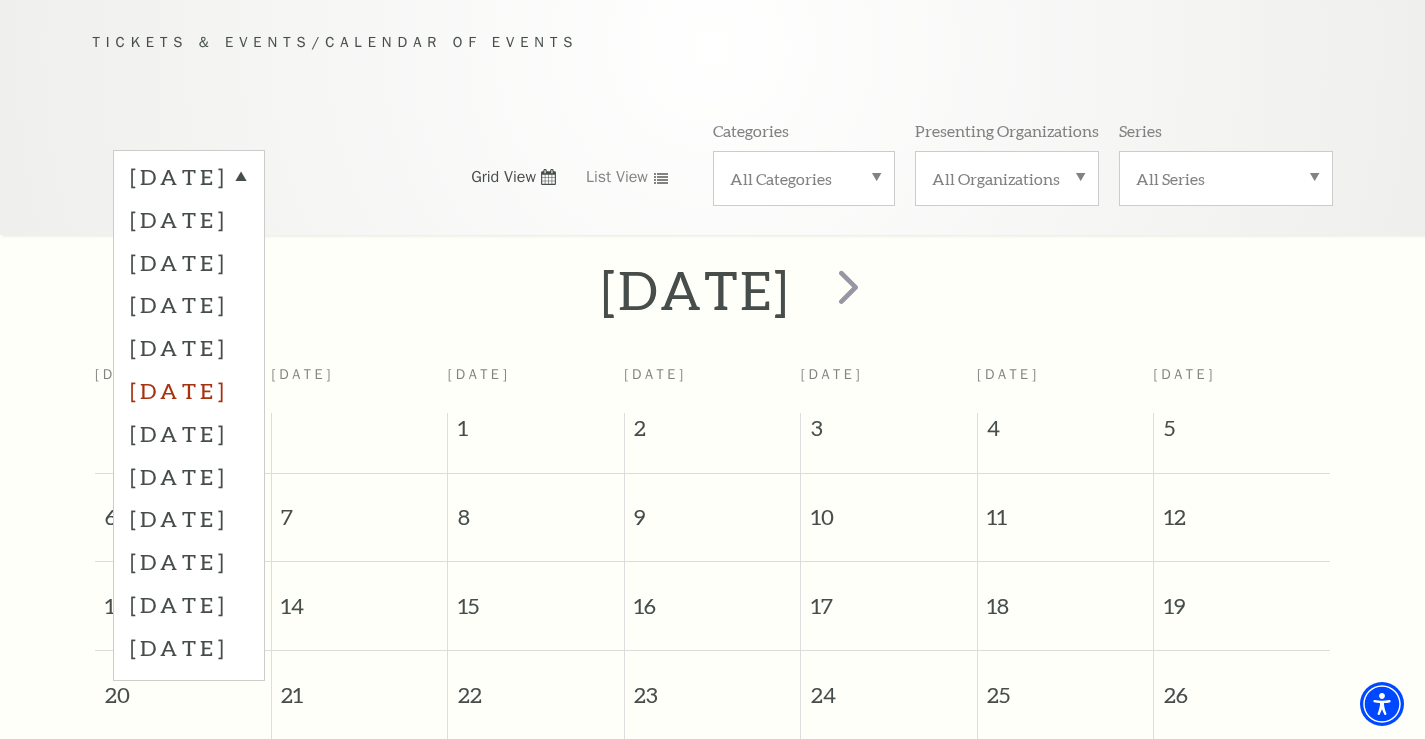 click on "December 2025" at bounding box center (189, 390) 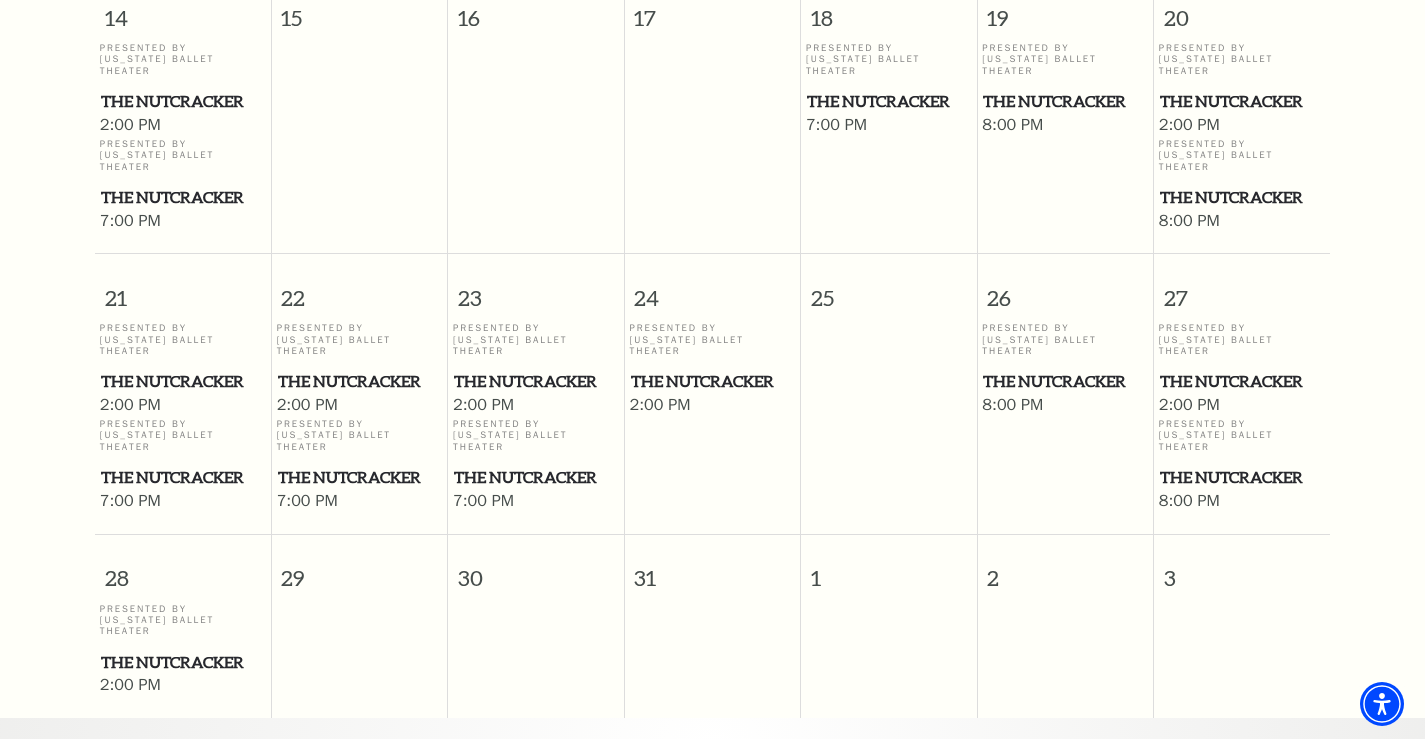 scroll, scrollTop: 1377, scrollLeft: 0, axis: vertical 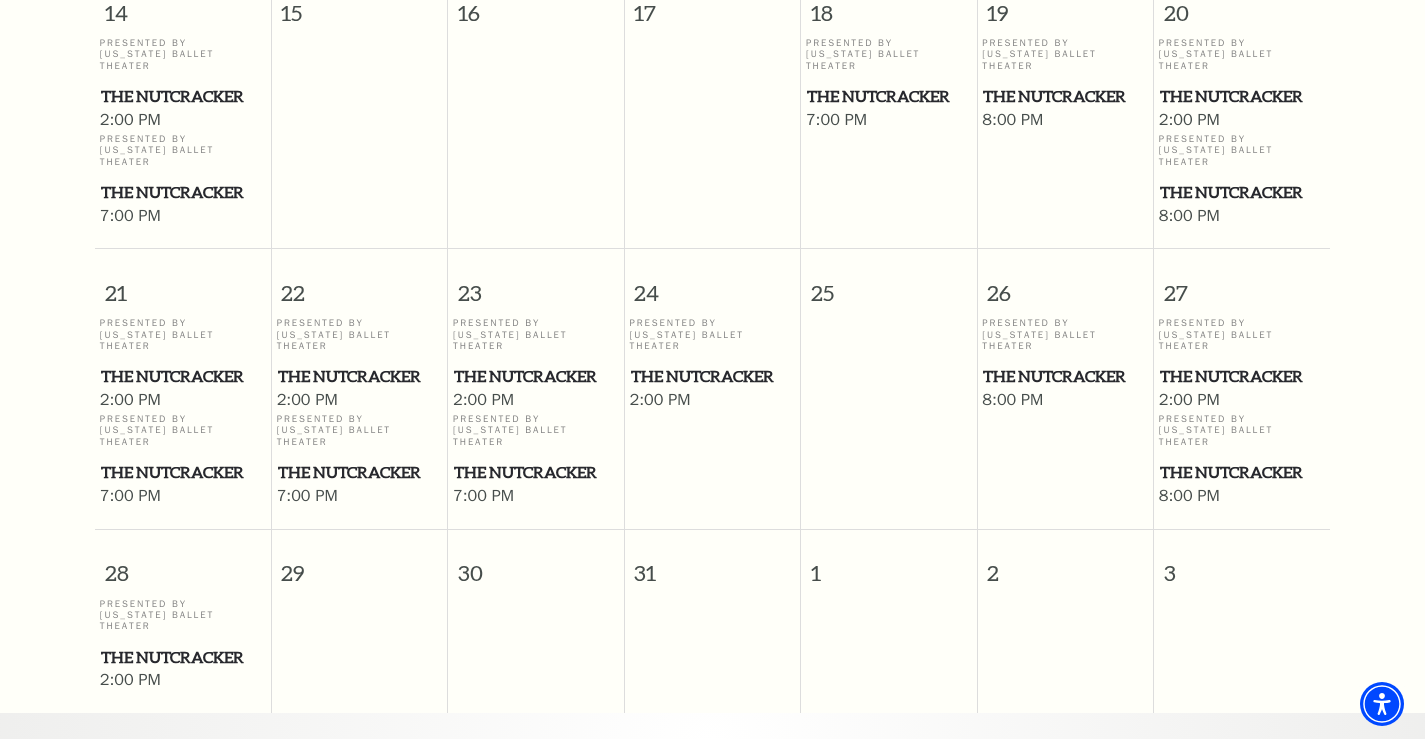 click on "The Nutcracker" at bounding box center (889, 96) 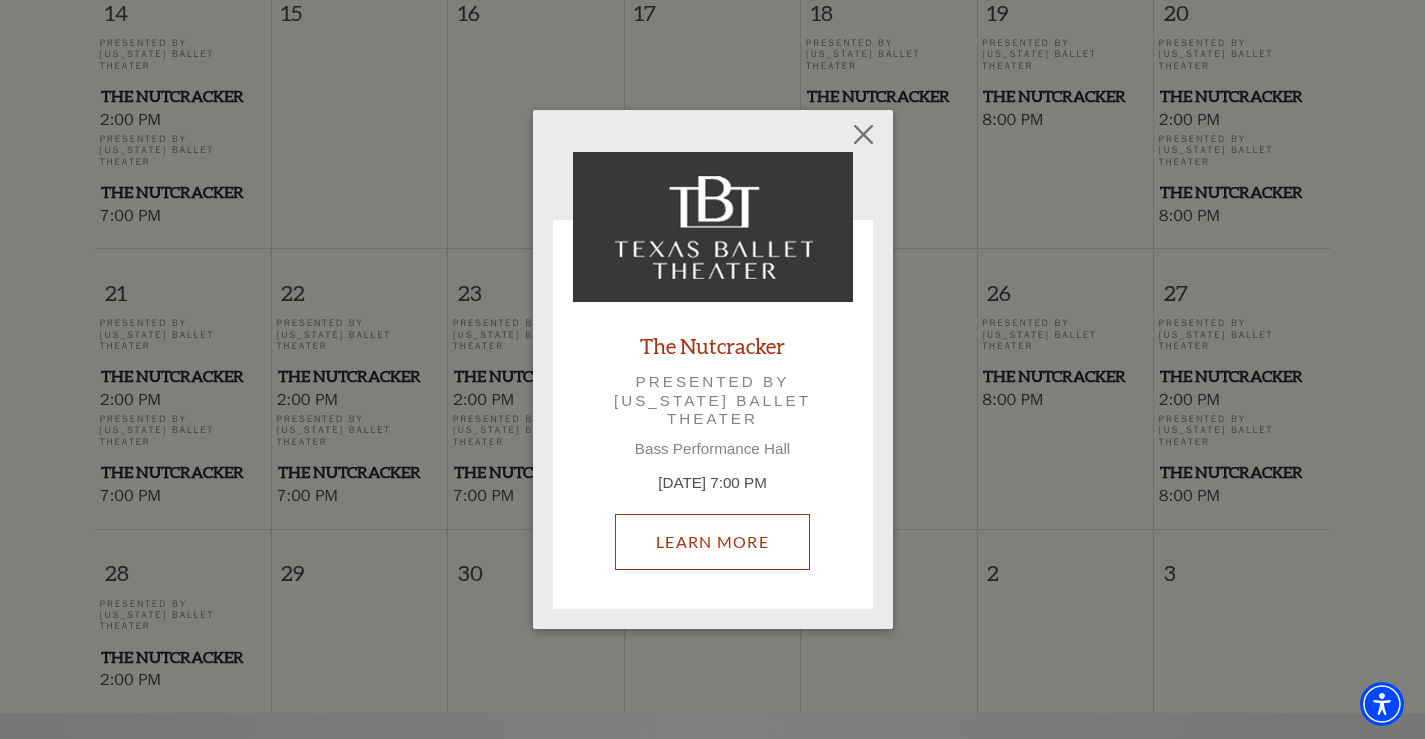click on "Learn More" at bounding box center [712, 542] 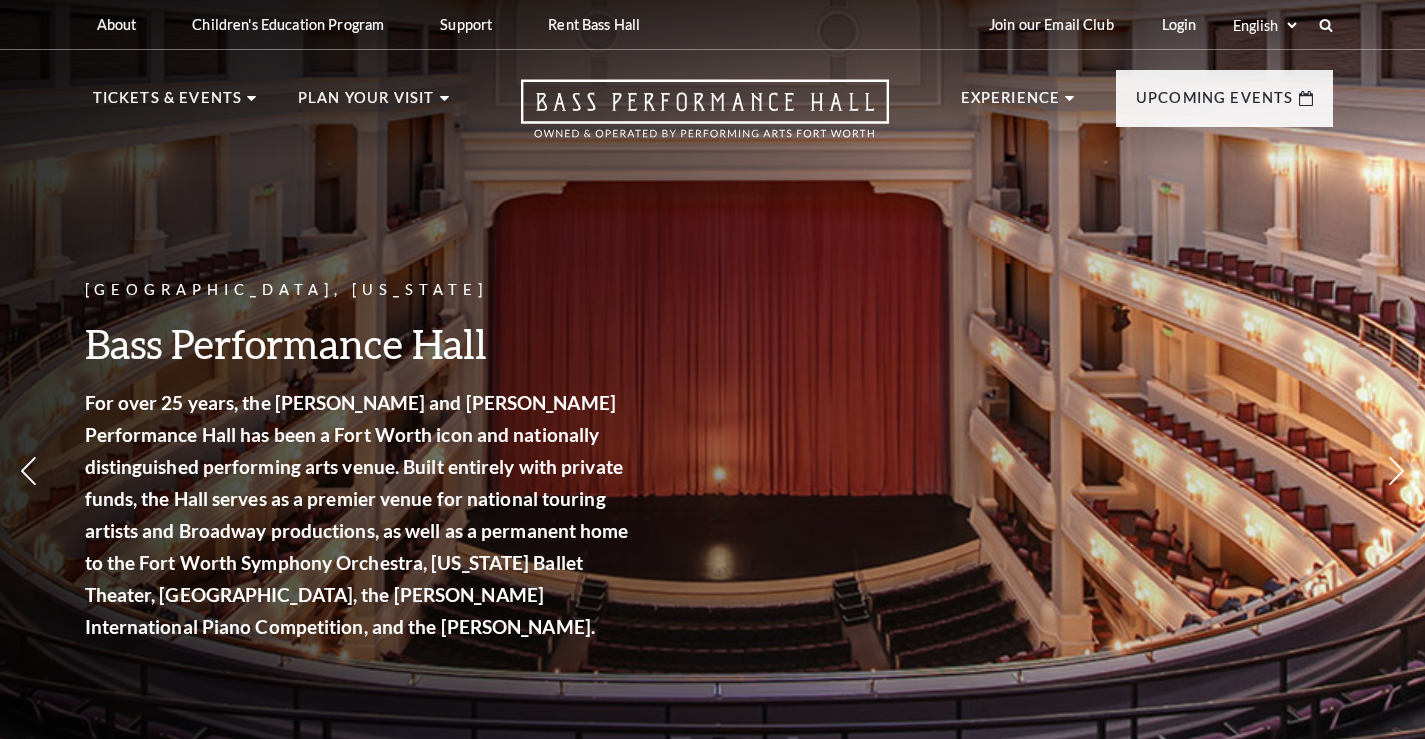 scroll, scrollTop: 0, scrollLeft: 0, axis: both 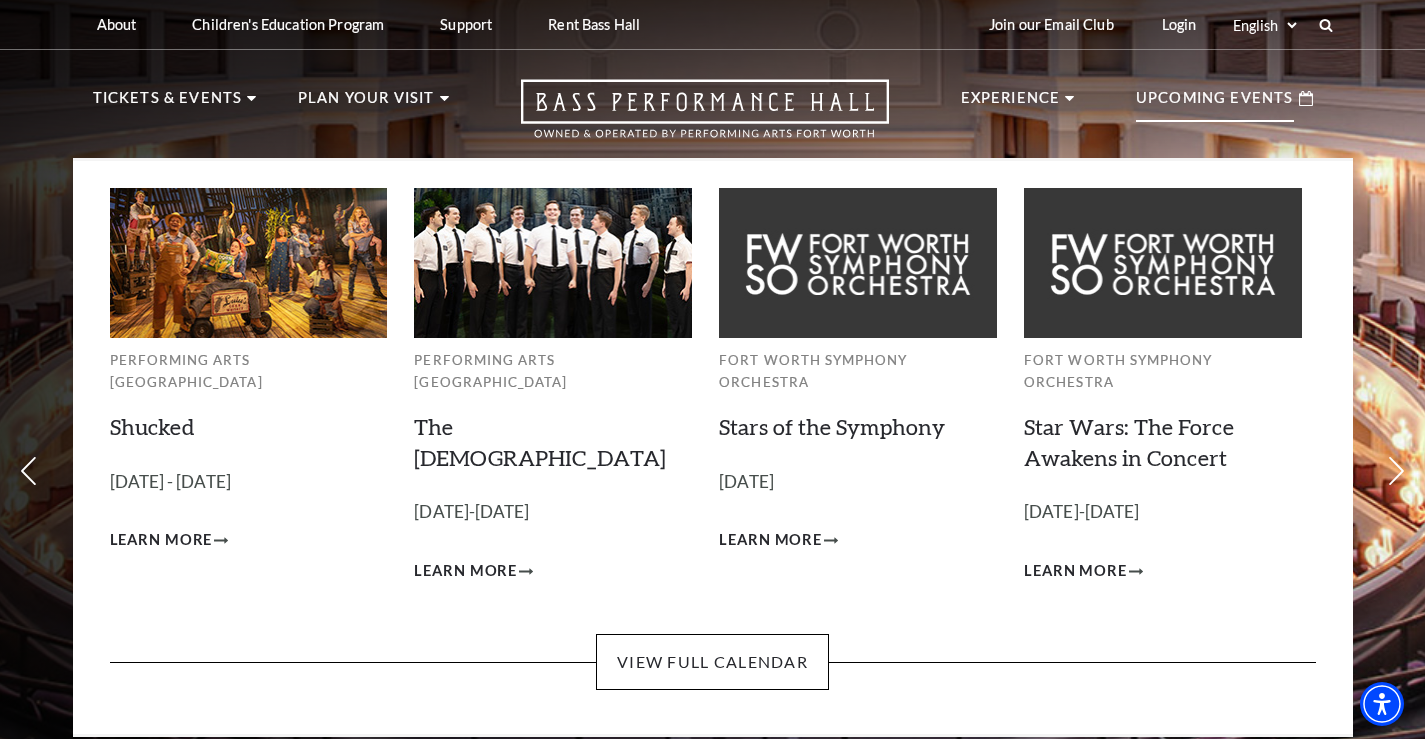 click on "Upcoming Events" at bounding box center [1215, 104] 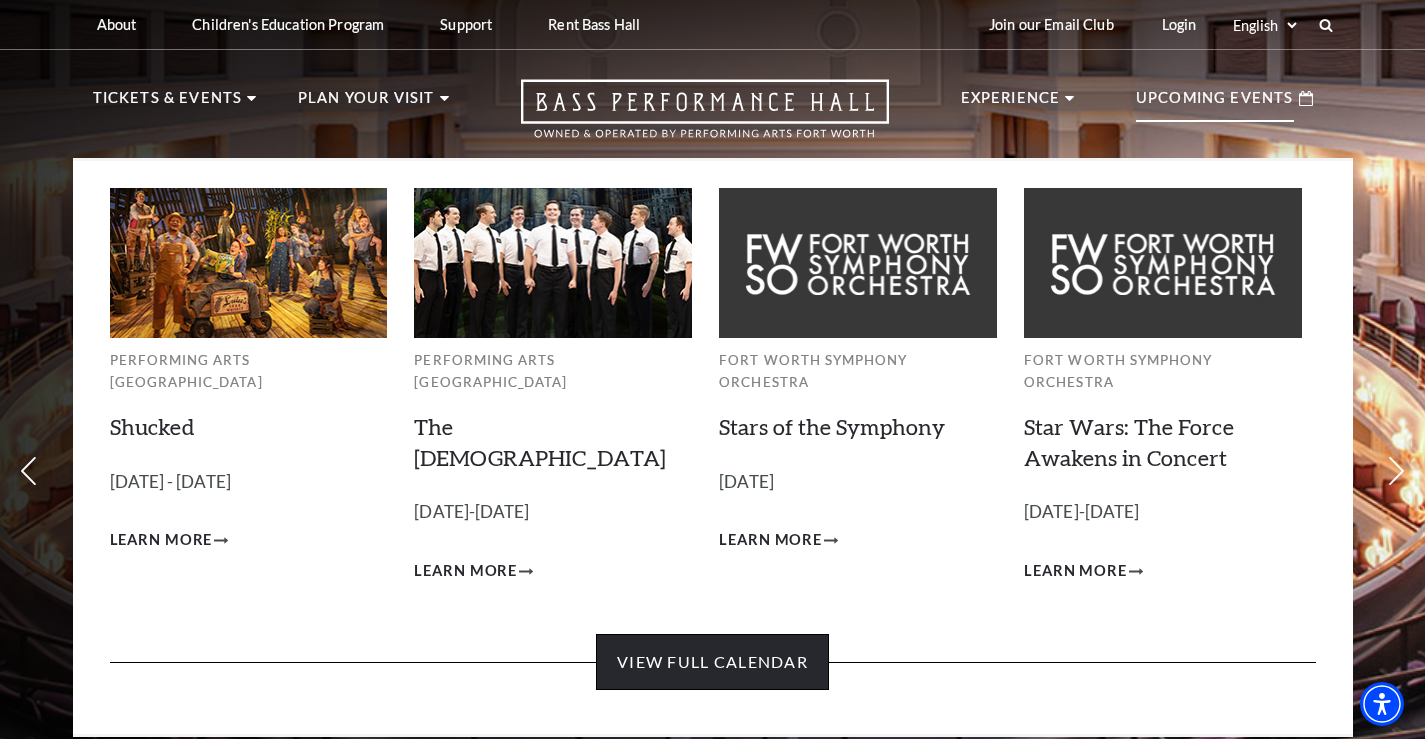 click on "View Full Calendar" at bounding box center [712, 662] 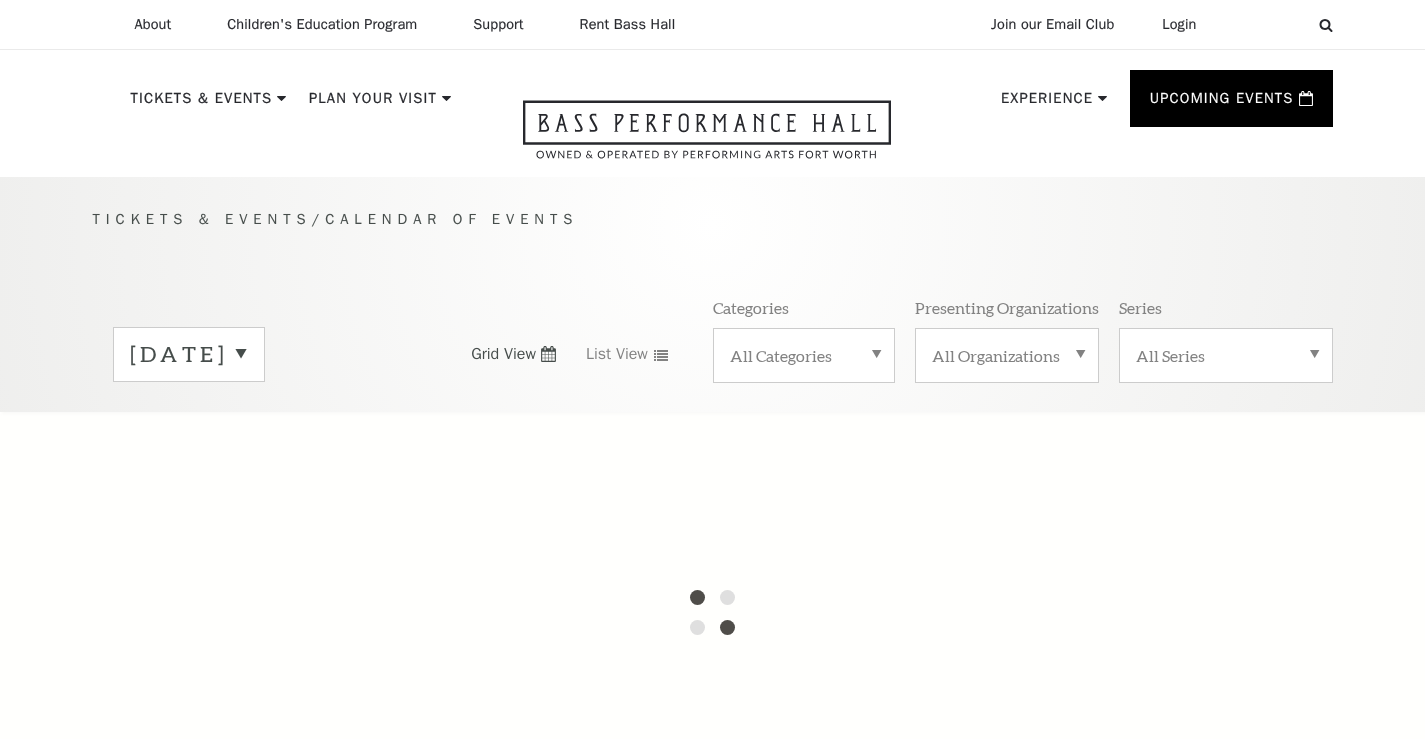 scroll, scrollTop: 0, scrollLeft: 0, axis: both 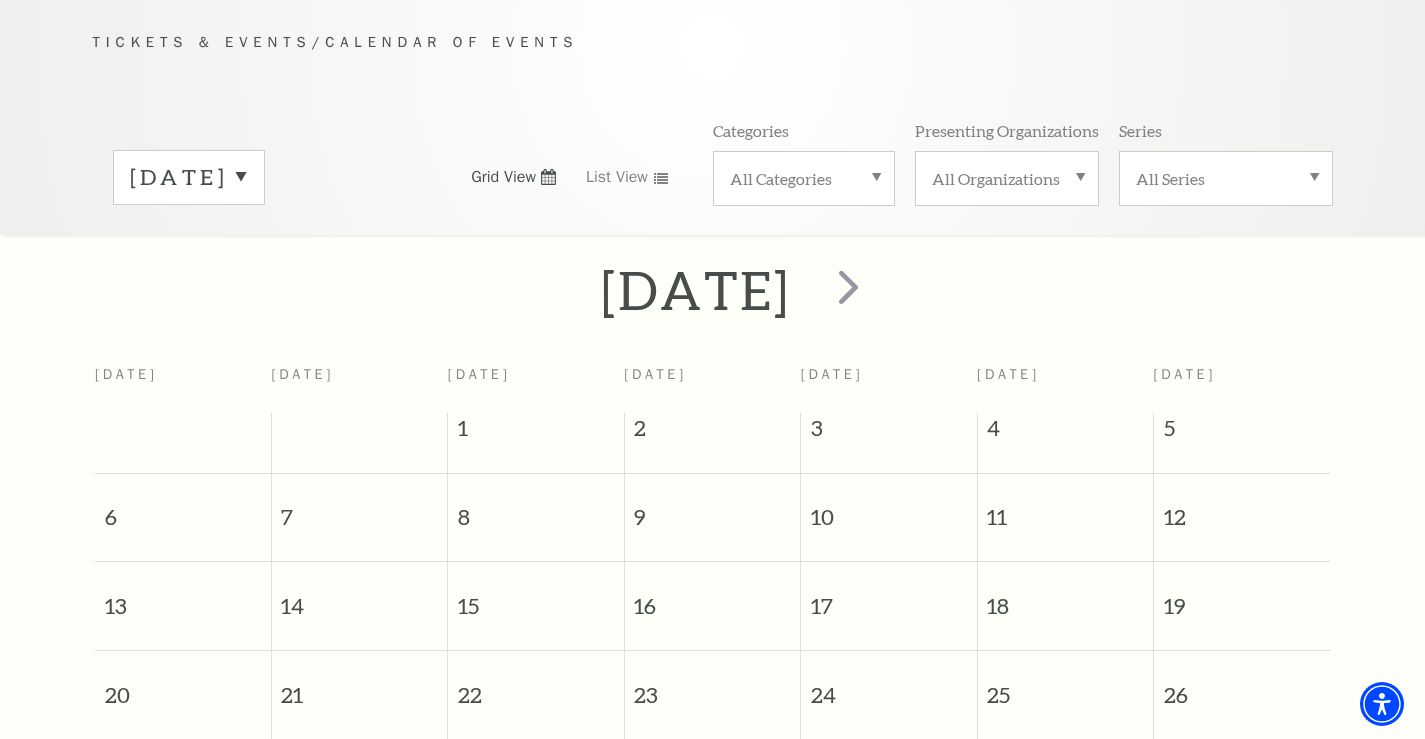 click on "[DATE]" at bounding box center [189, 177] 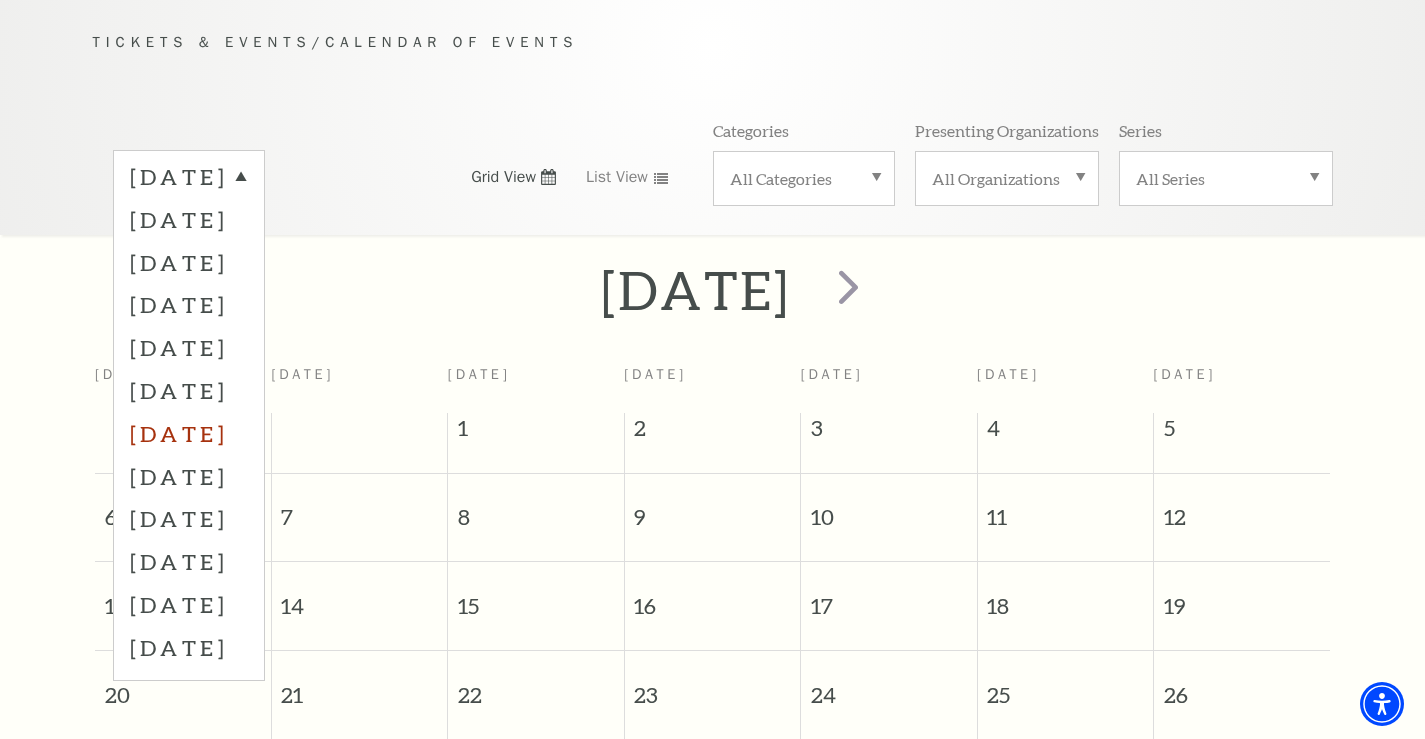 click on "[DATE]" at bounding box center (189, 433) 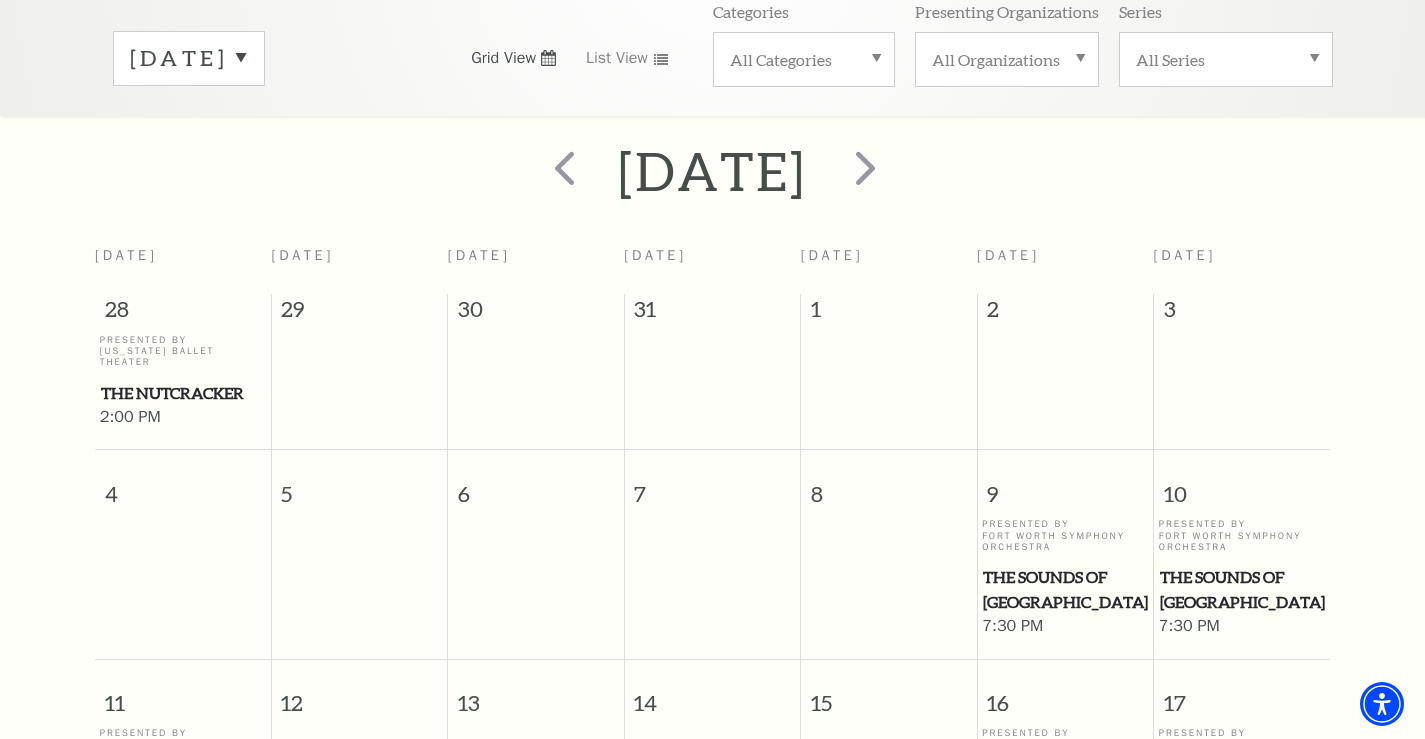 scroll, scrollTop: 477, scrollLeft: 0, axis: vertical 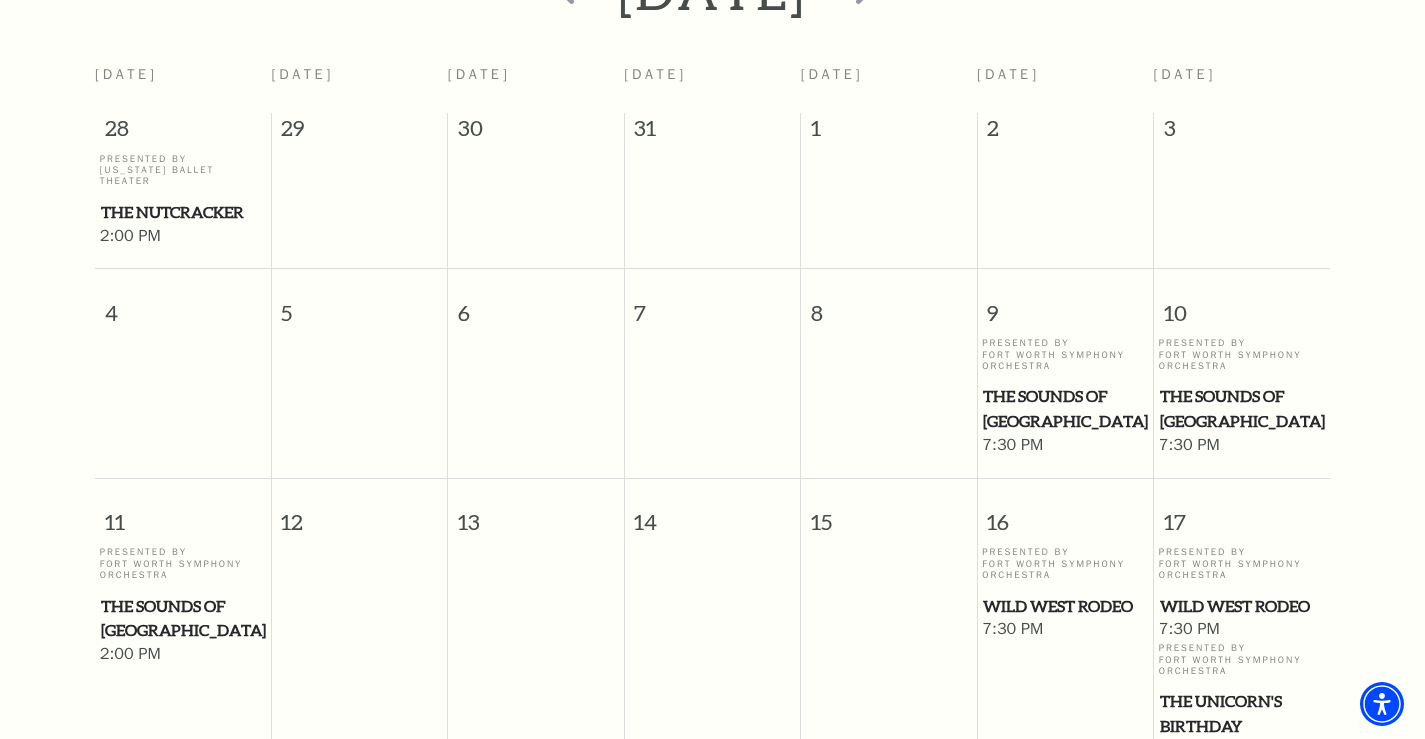 drag, startPoint x: 1025, startPoint y: 388, endPoint x: 1009, endPoint y: 392, distance: 16.492422 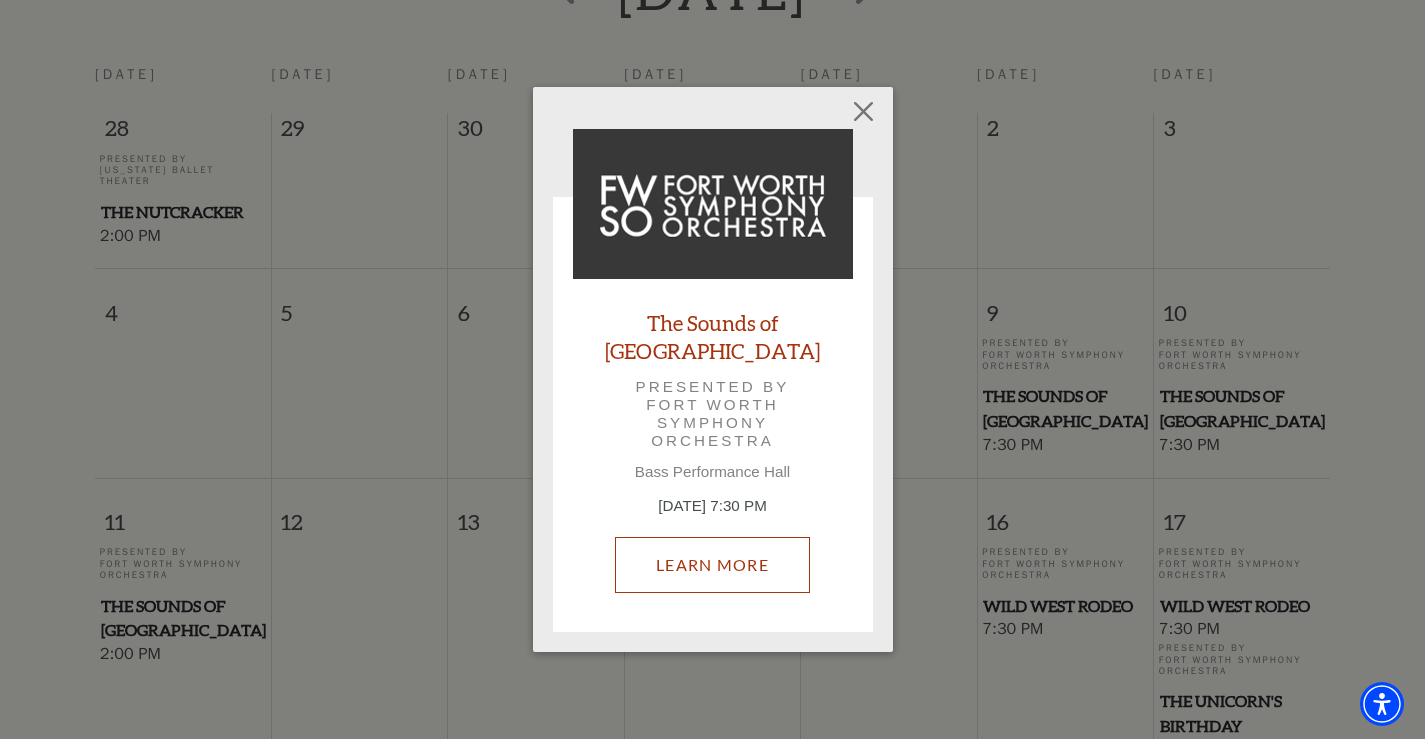 click on "The Sounds of Paris   Presented by Fort Worth Symphony Orchestra     Bass Performance Hall
[DATE] 7:30 PM
Learn More" at bounding box center (713, 370) 